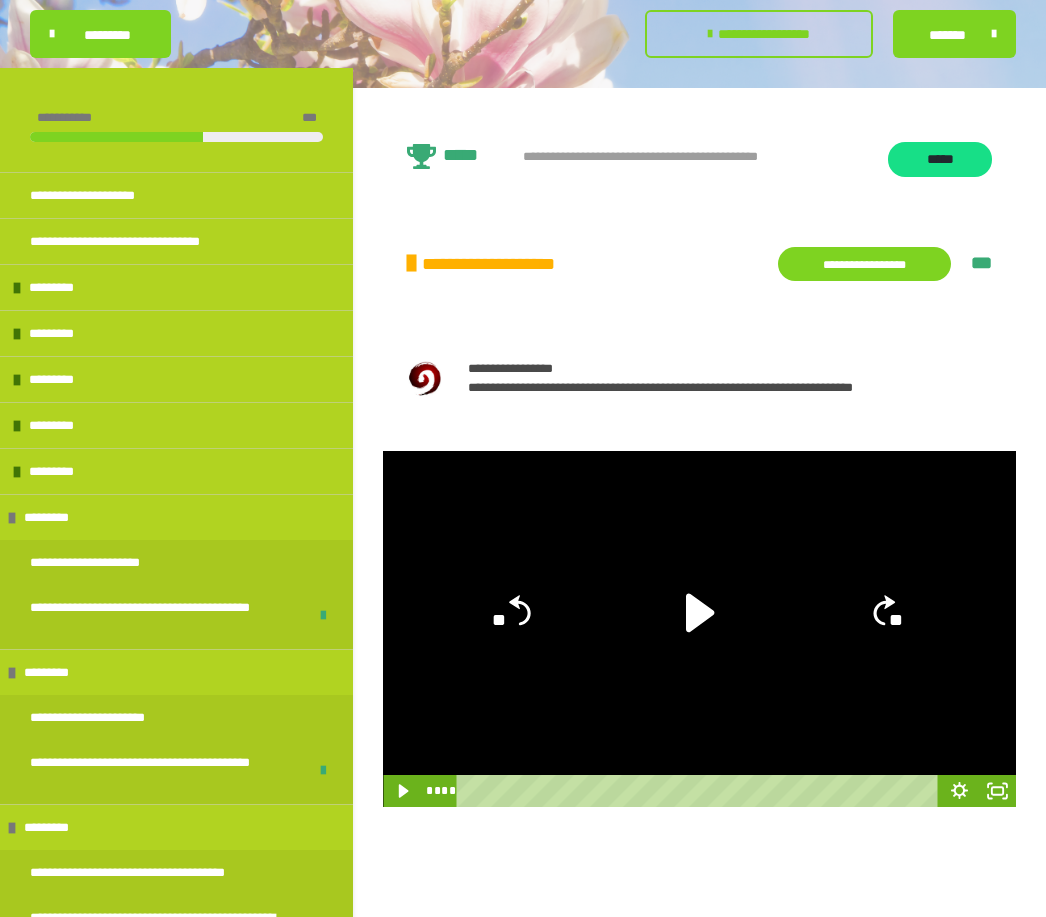 scroll, scrollTop: 269, scrollLeft: 0, axis: vertical 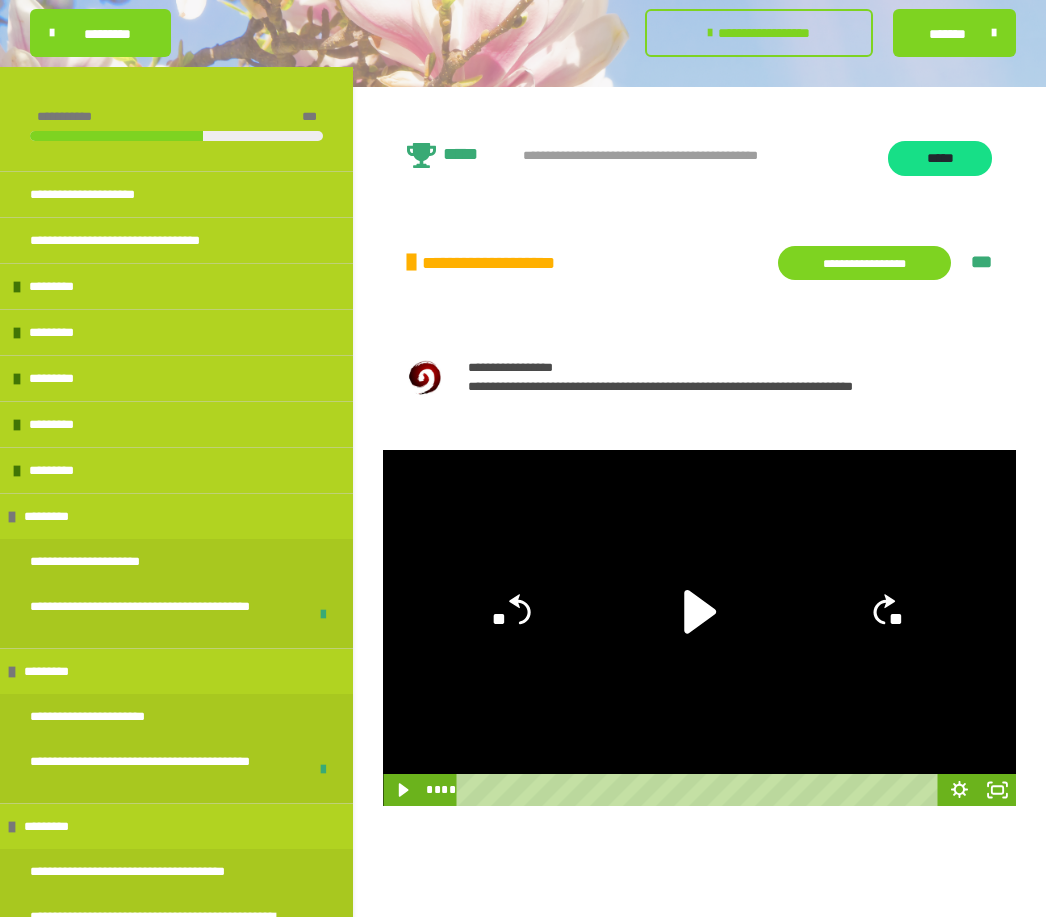 click 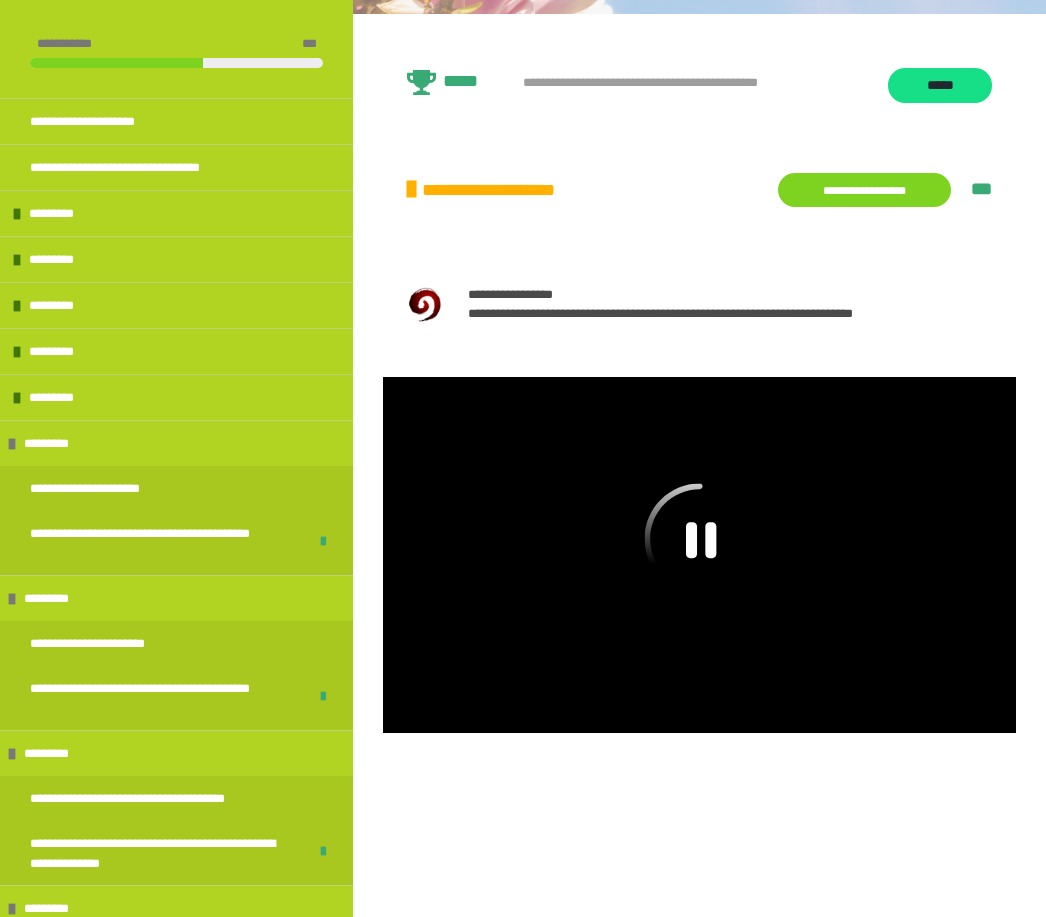 scroll, scrollTop: 442, scrollLeft: 0, axis: vertical 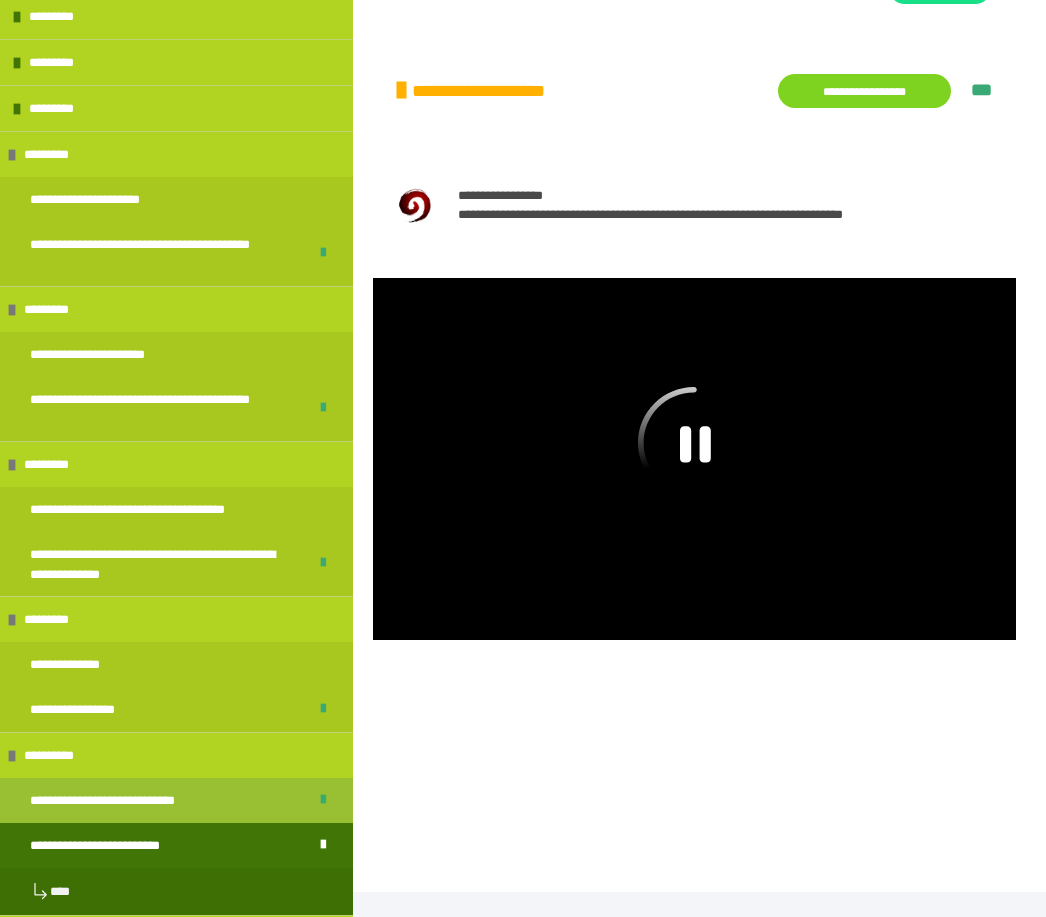 click on "**********" at bounding box center [176, 800] 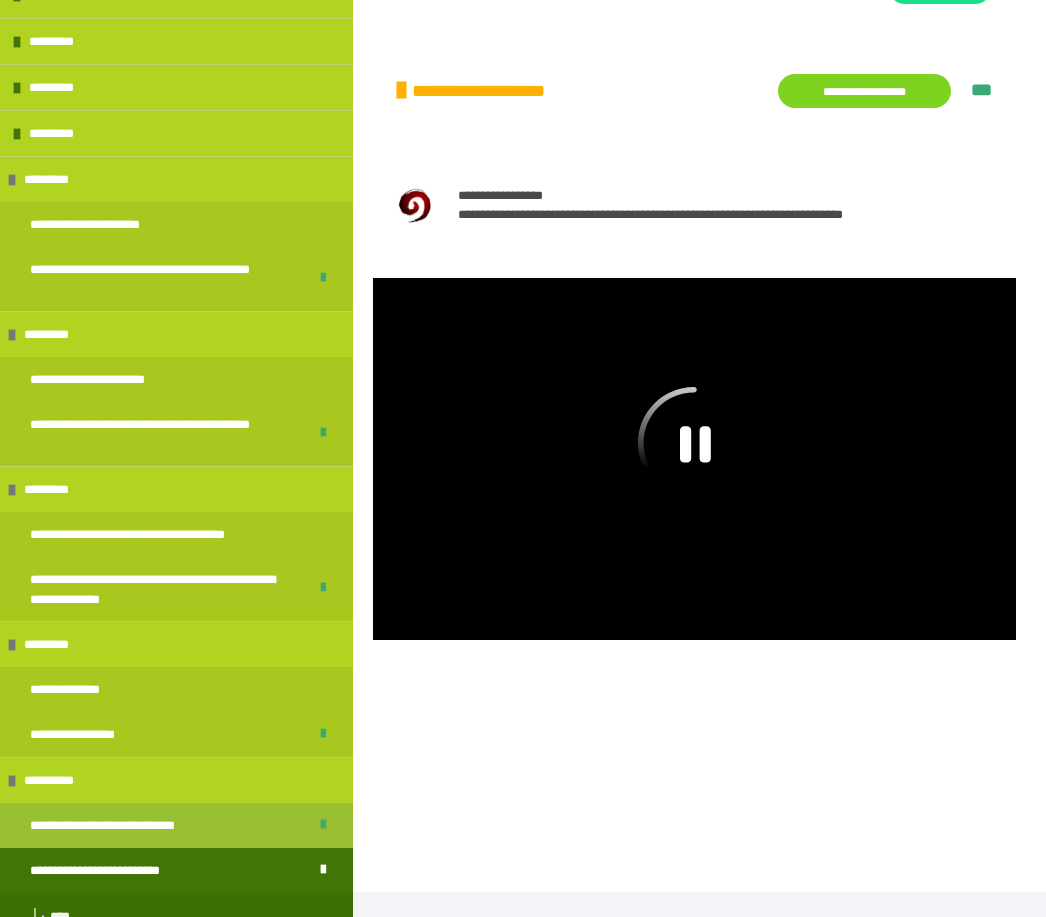 scroll, scrollTop: 407, scrollLeft: 0, axis: vertical 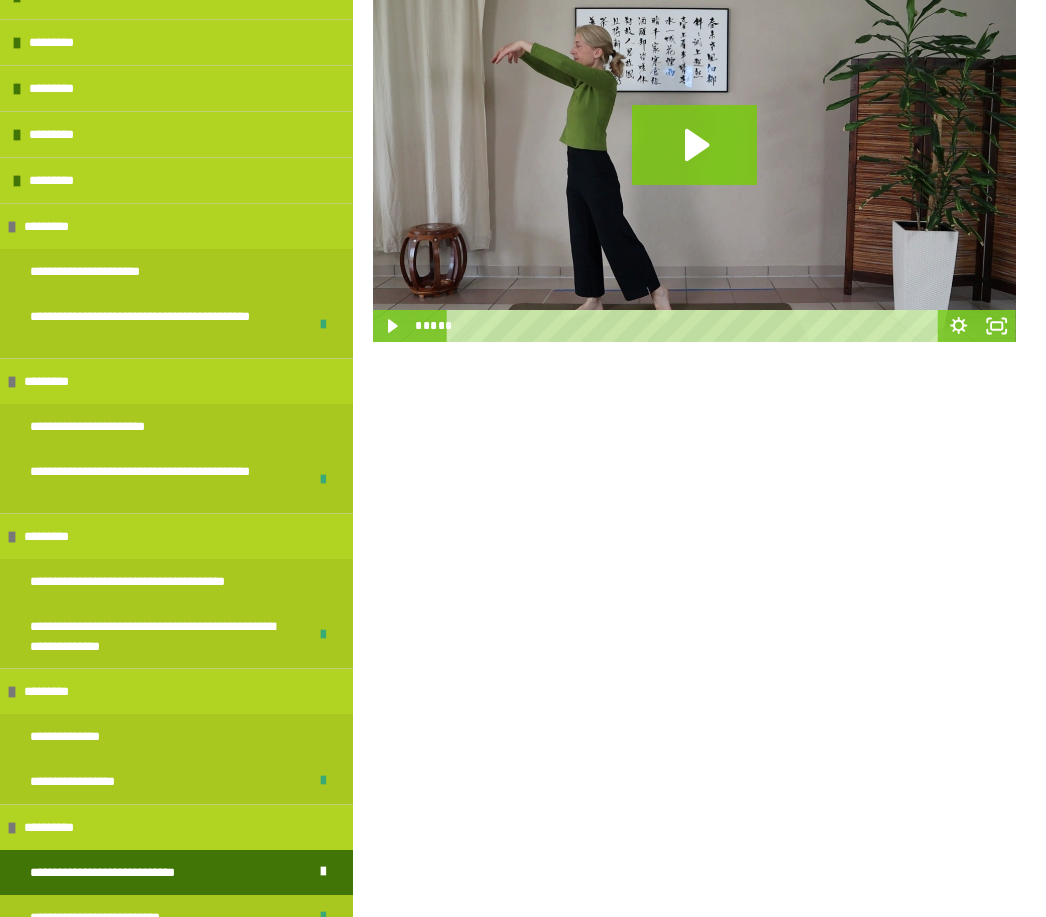 click 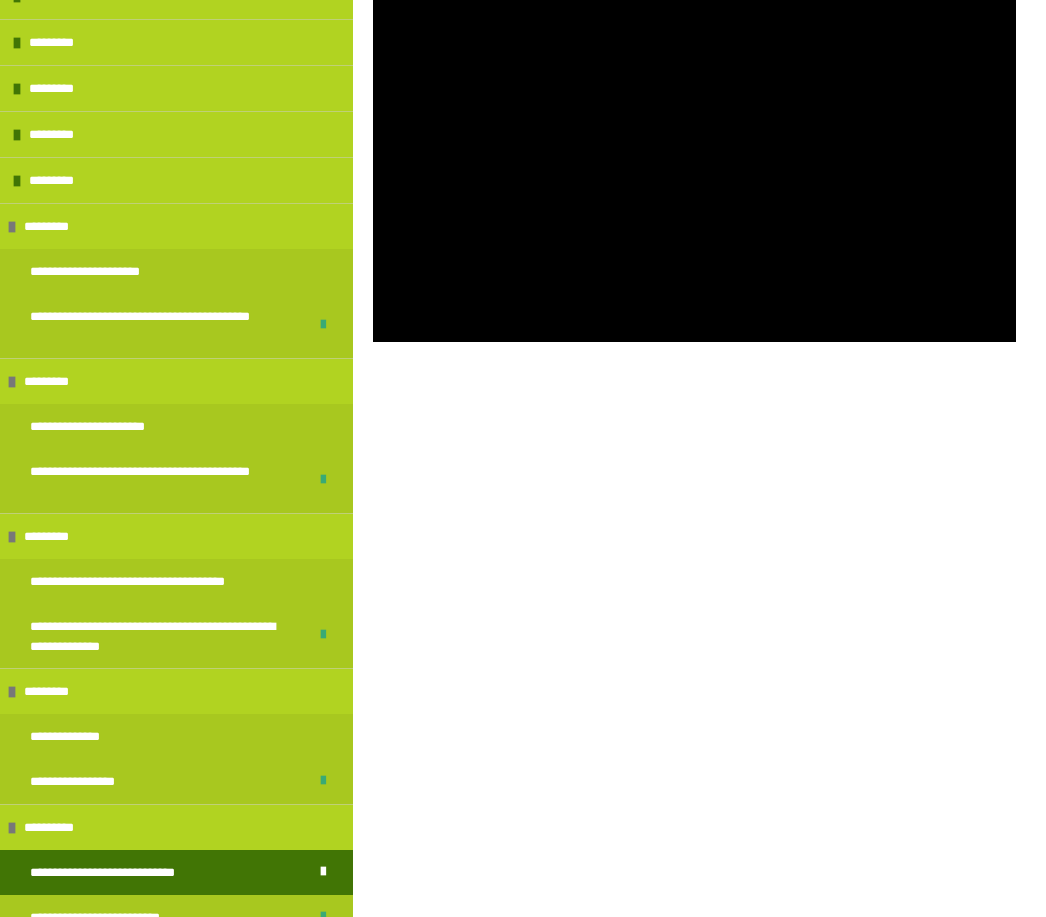 click at bounding box center (694, 161) 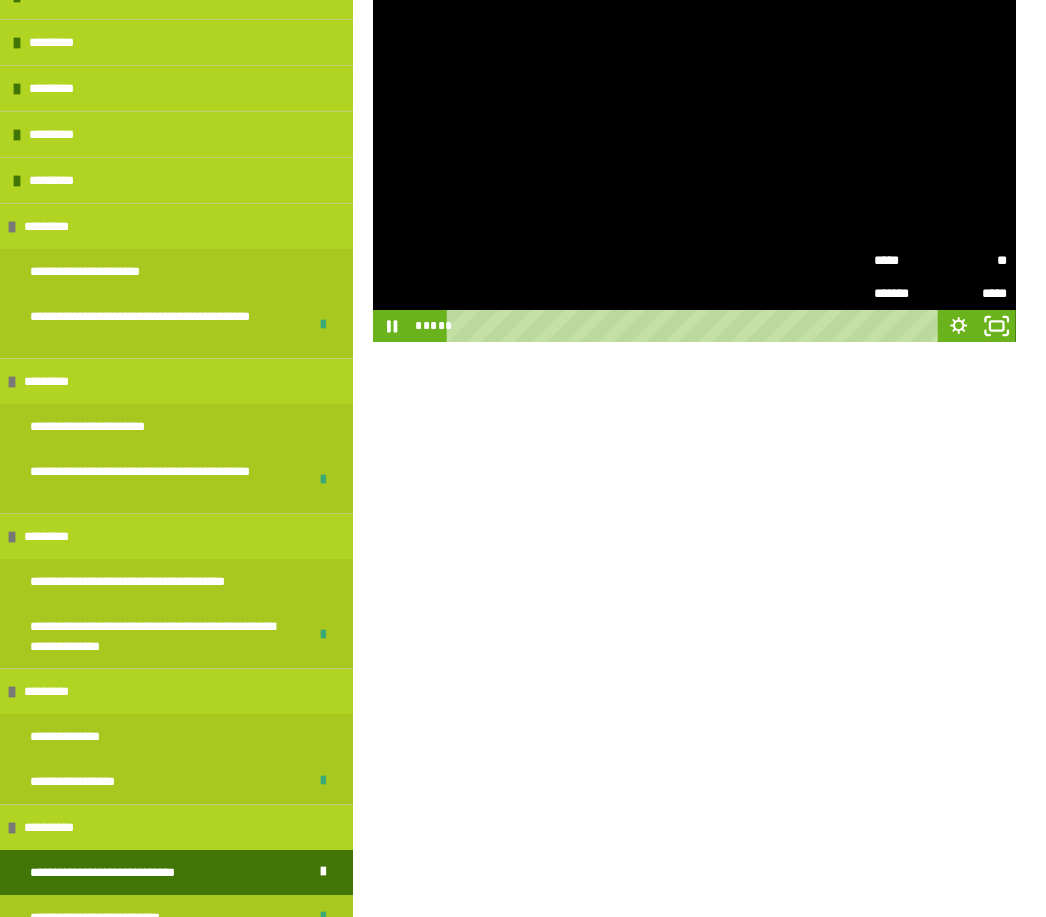 click 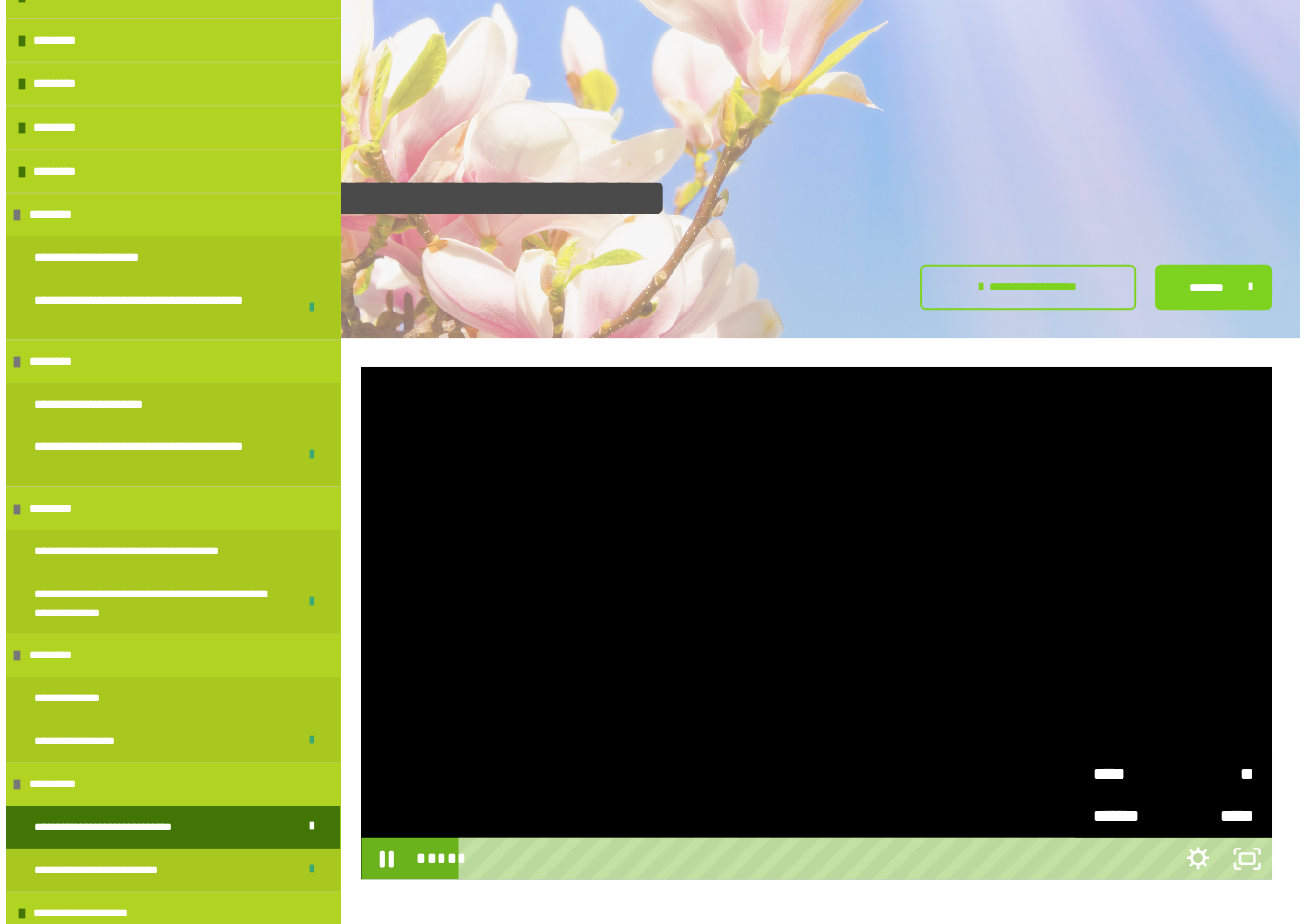 scroll, scrollTop: 23, scrollLeft: 0, axis: vertical 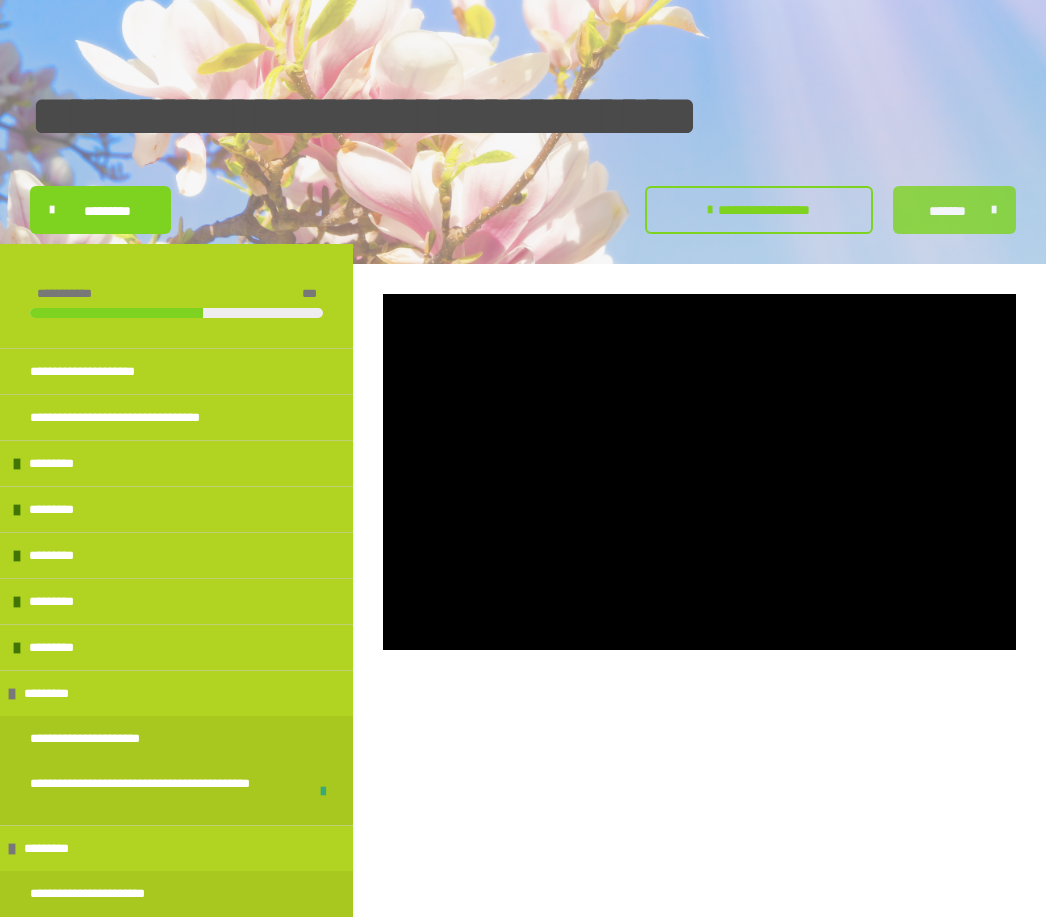 click on "*******" at bounding box center [947, 211] 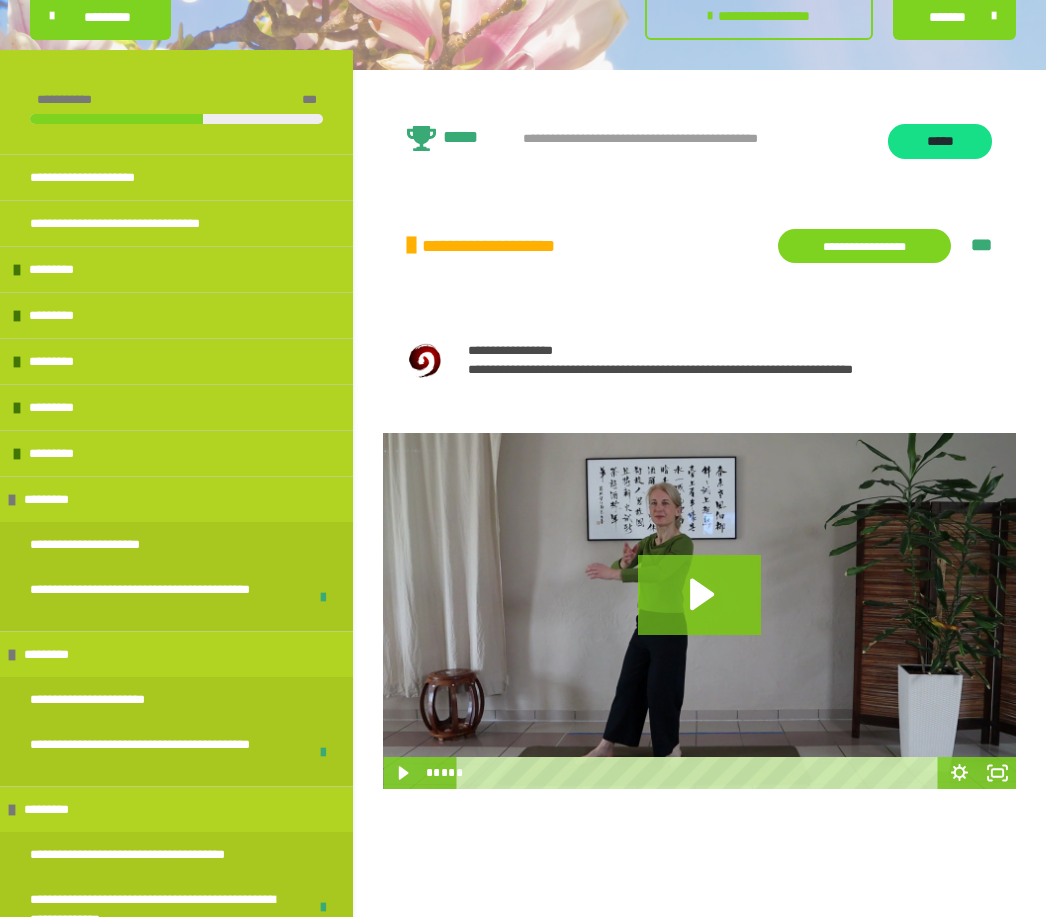 click 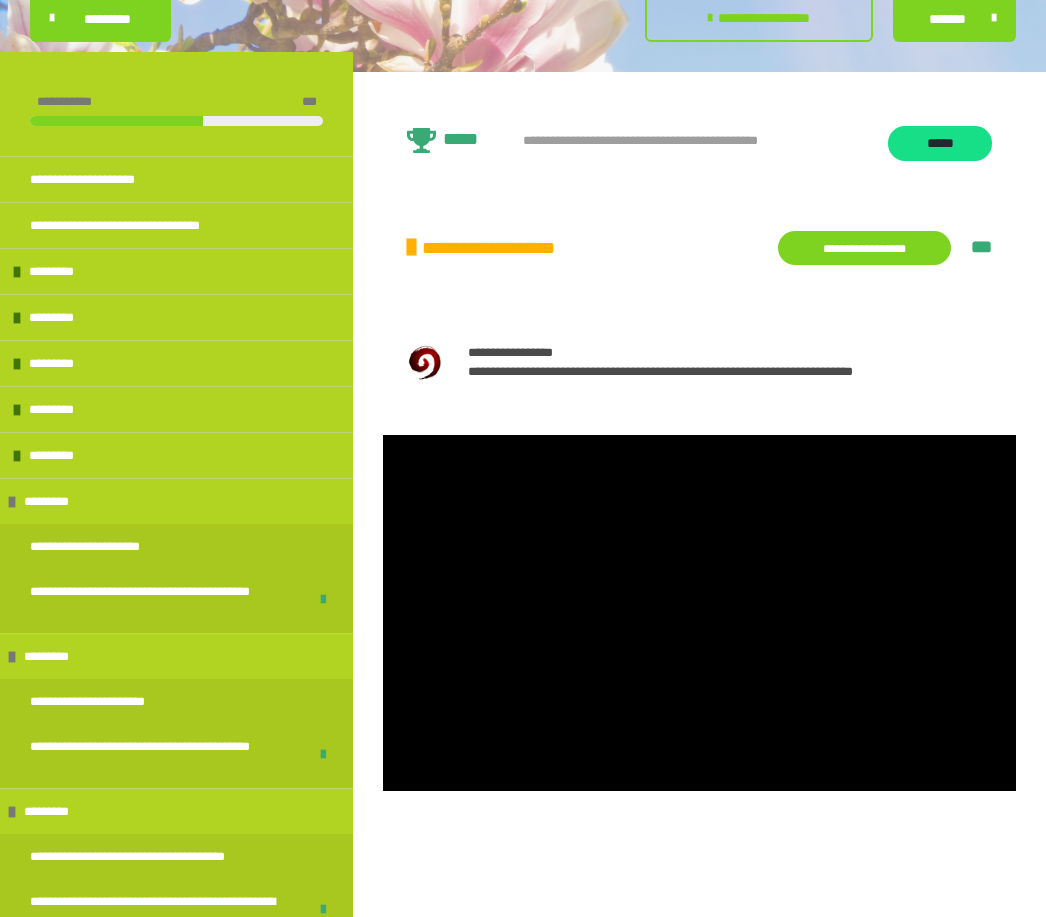 scroll, scrollTop: 289, scrollLeft: 0, axis: vertical 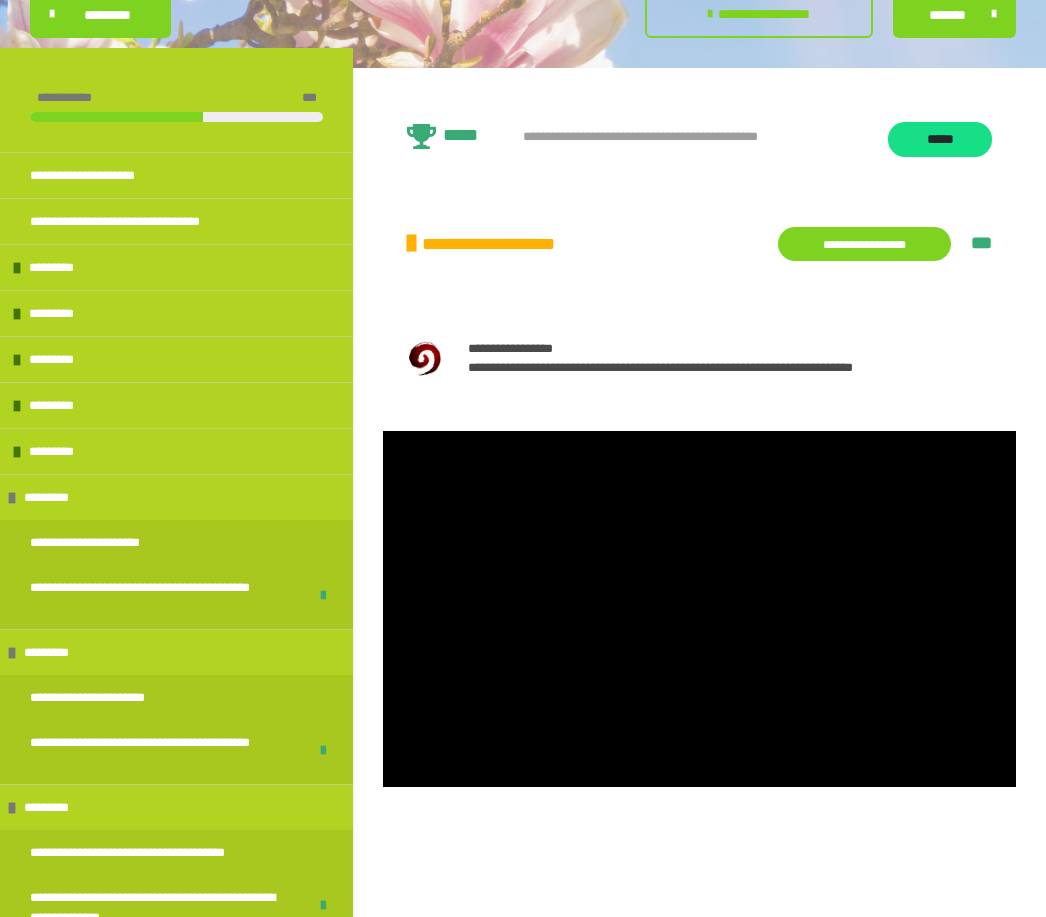 click at bounding box center [699, 609] 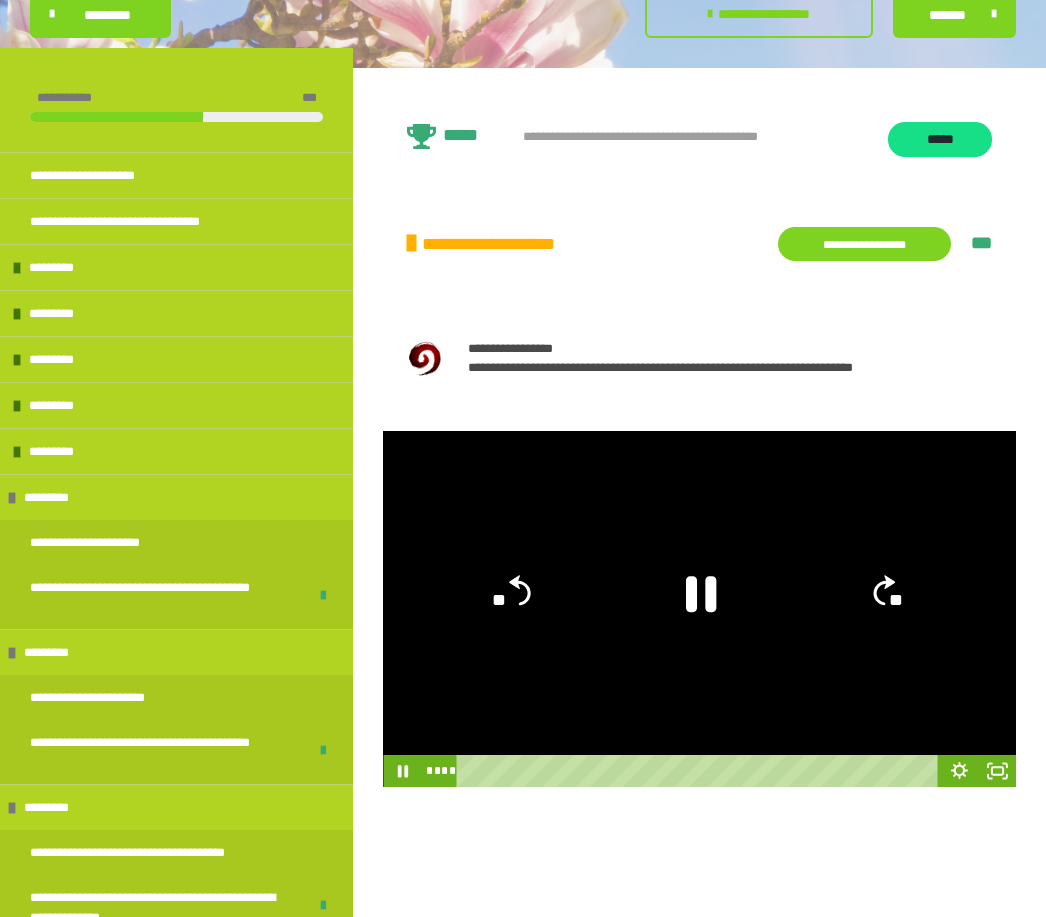 click 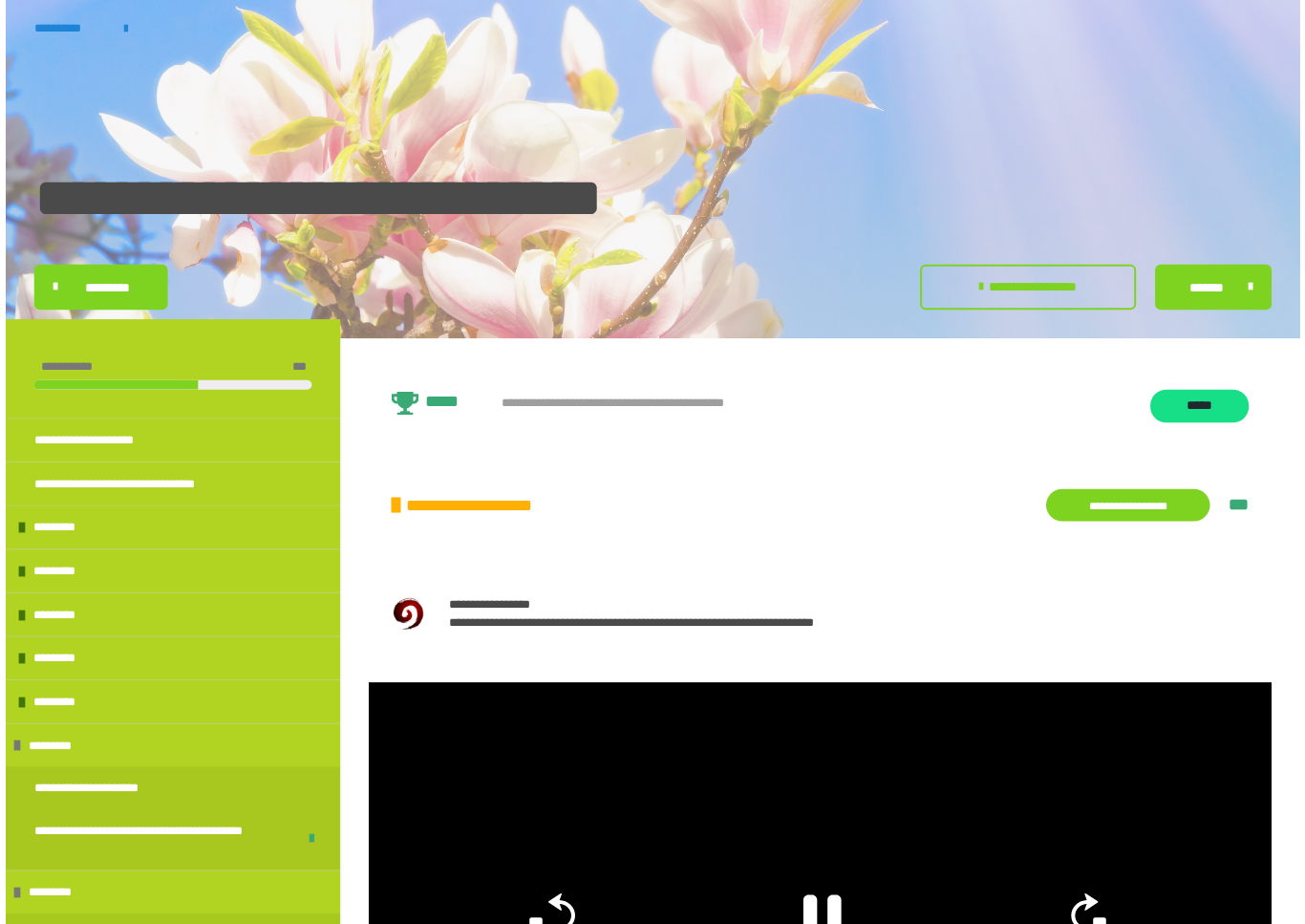 scroll, scrollTop: 23, scrollLeft: 0, axis: vertical 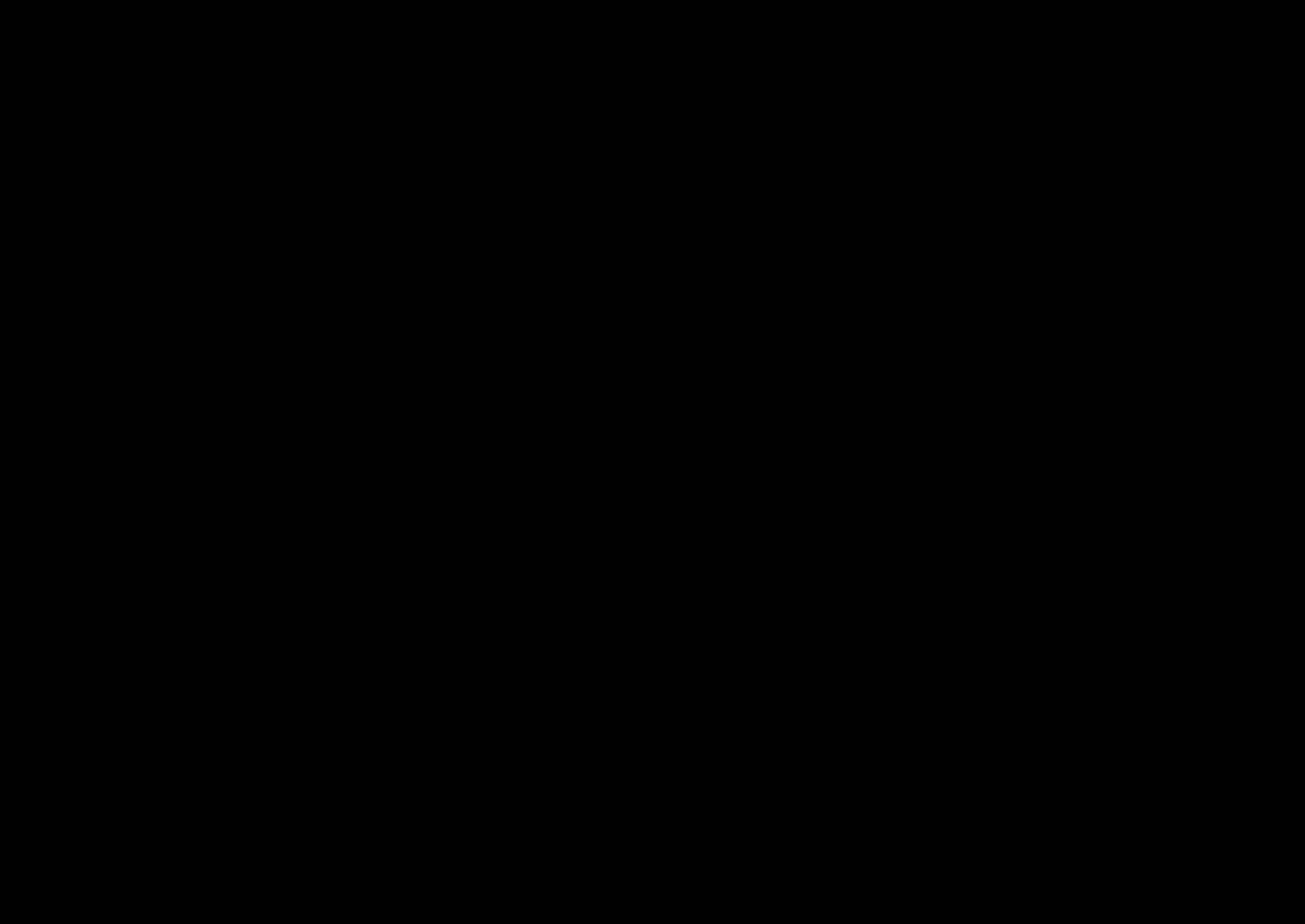 click at bounding box center [652, 462] 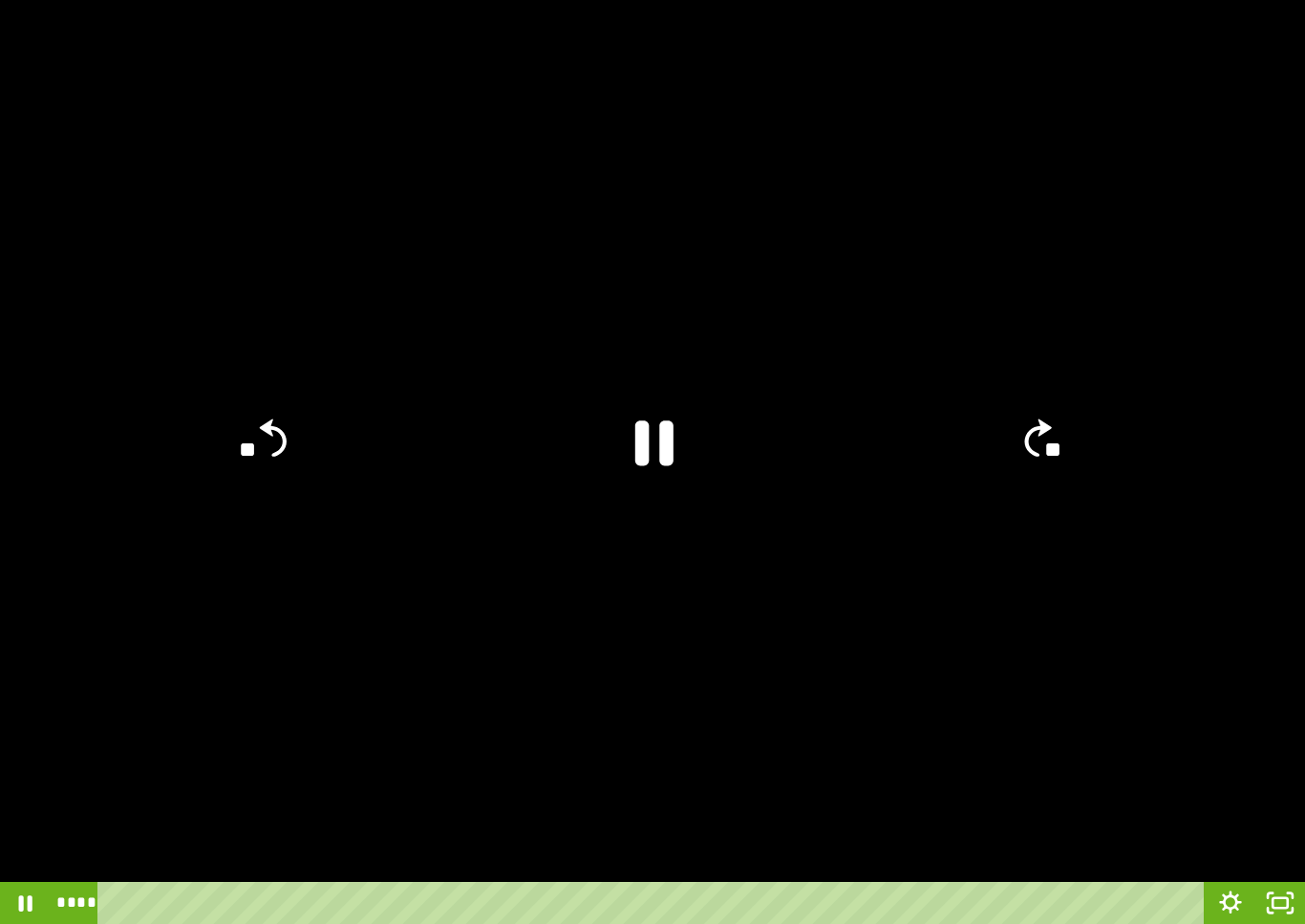 click at bounding box center (654, 903) 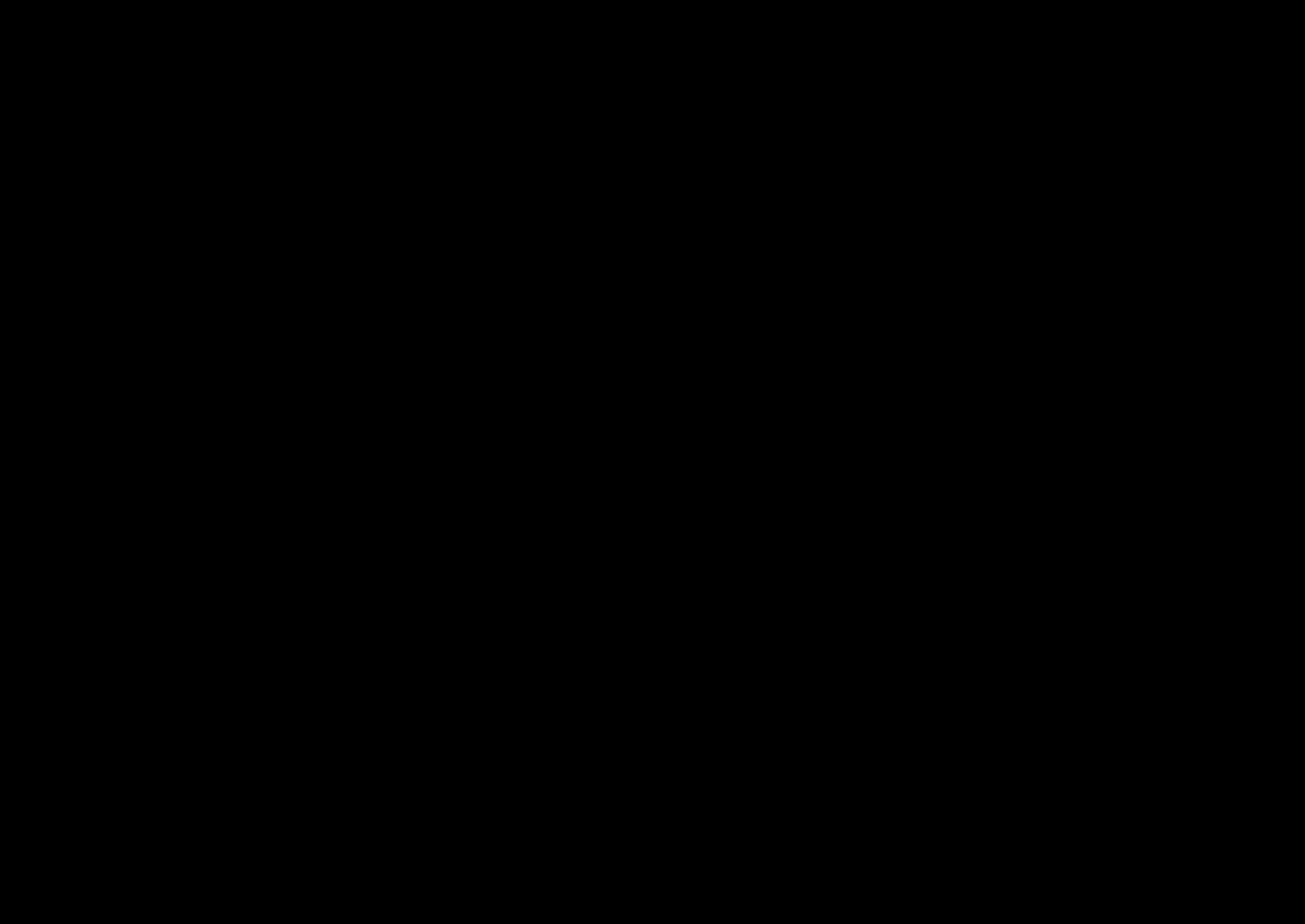click at bounding box center (652, 462) 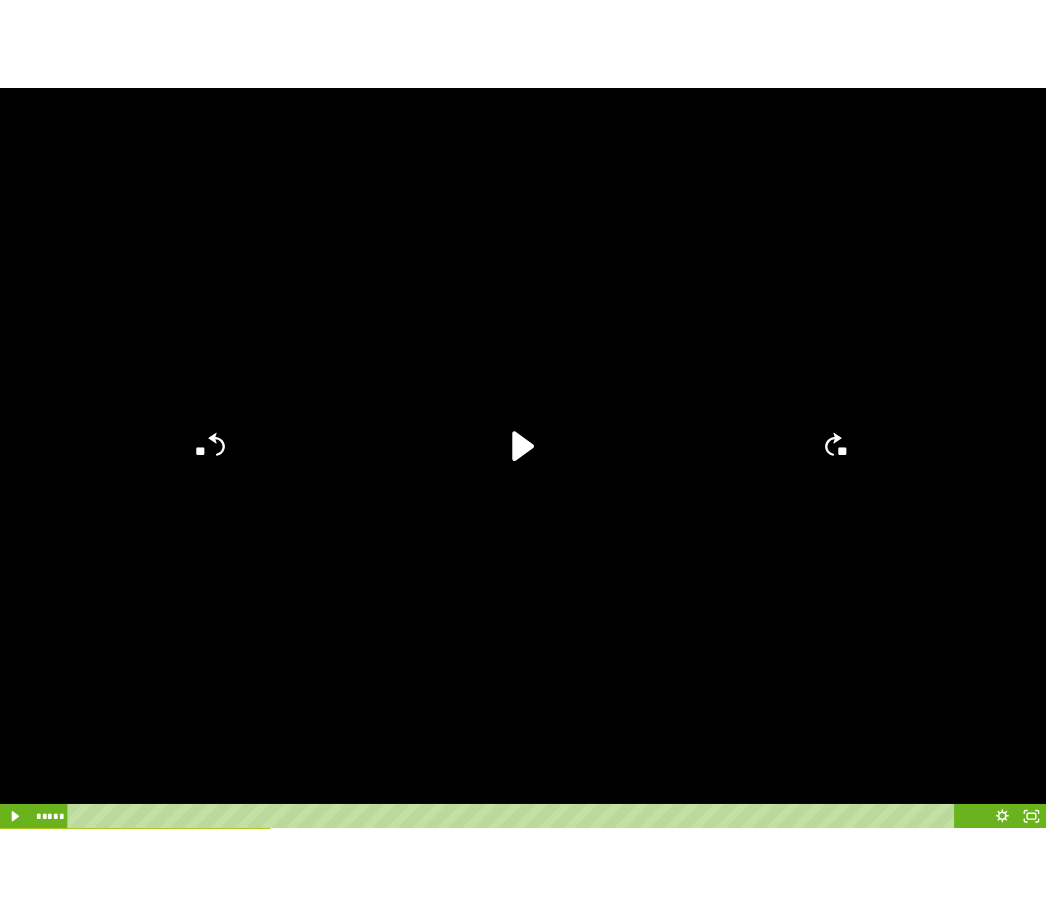scroll, scrollTop: 289, scrollLeft: 0, axis: vertical 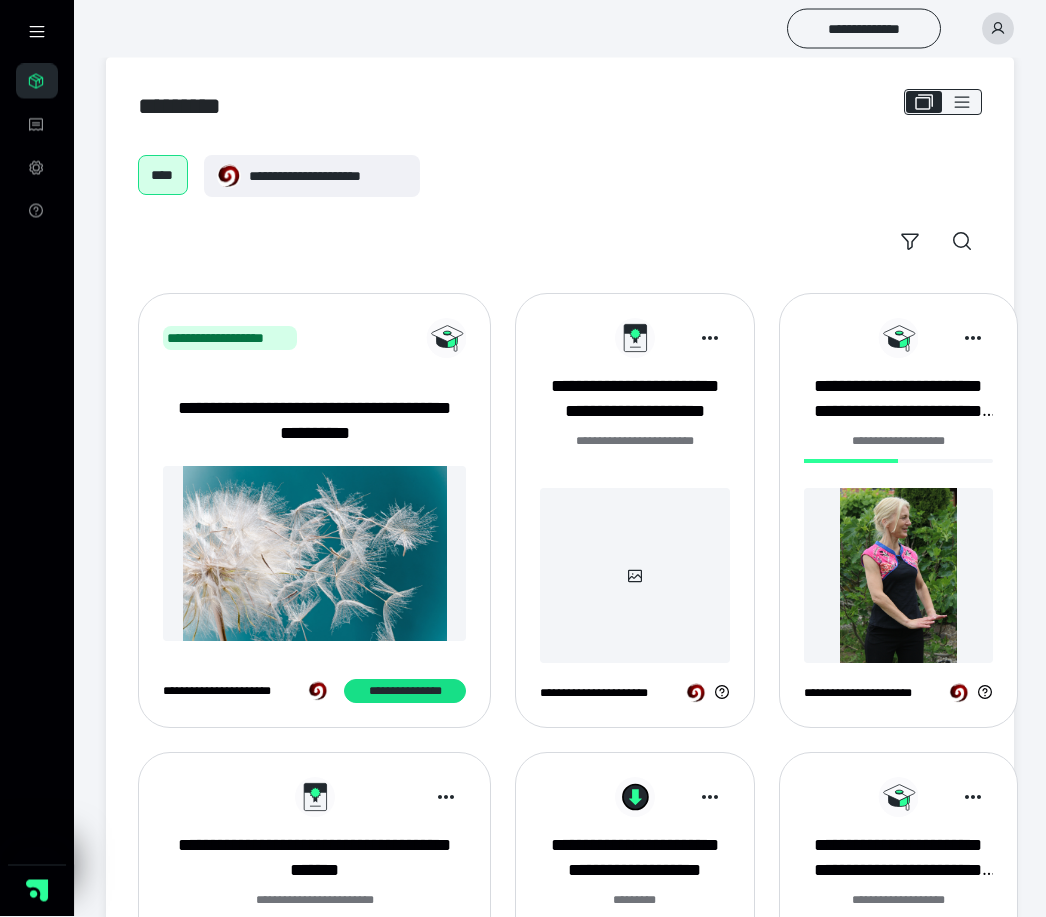 click at bounding box center (898, 576) 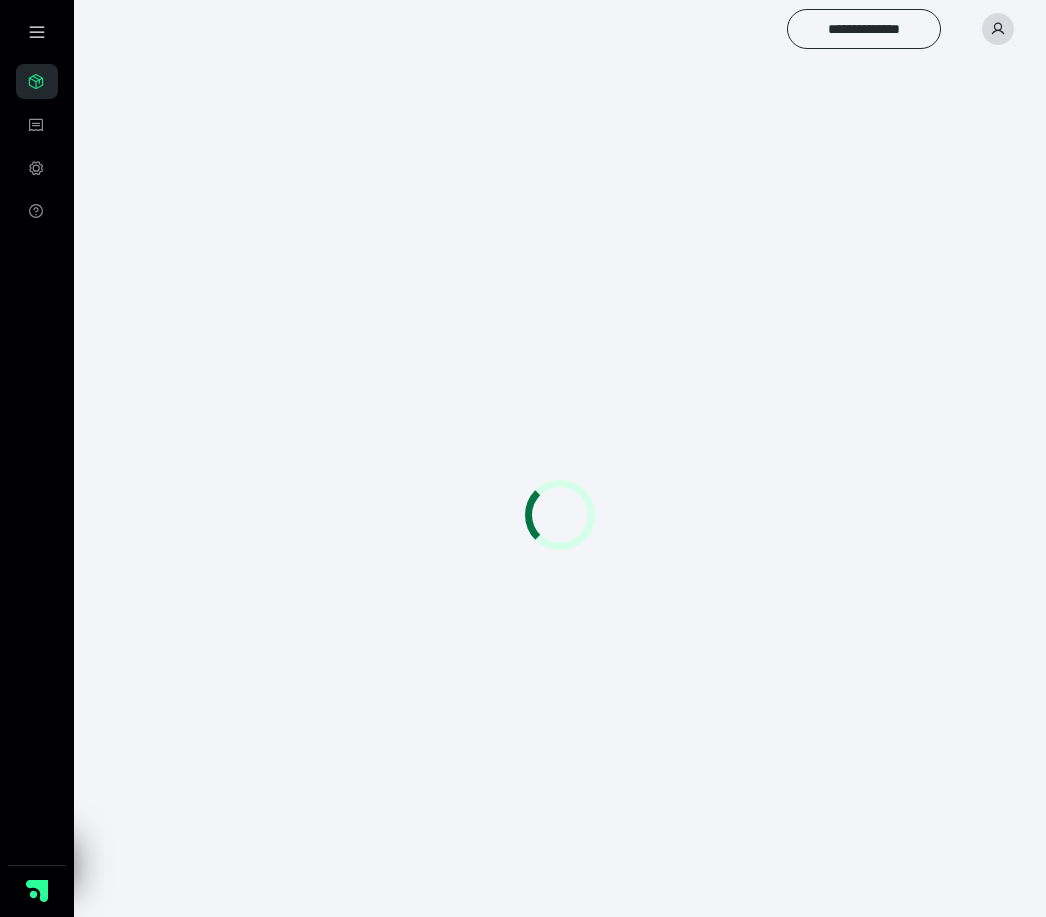 scroll, scrollTop: 0, scrollLeft: 0, axis: both 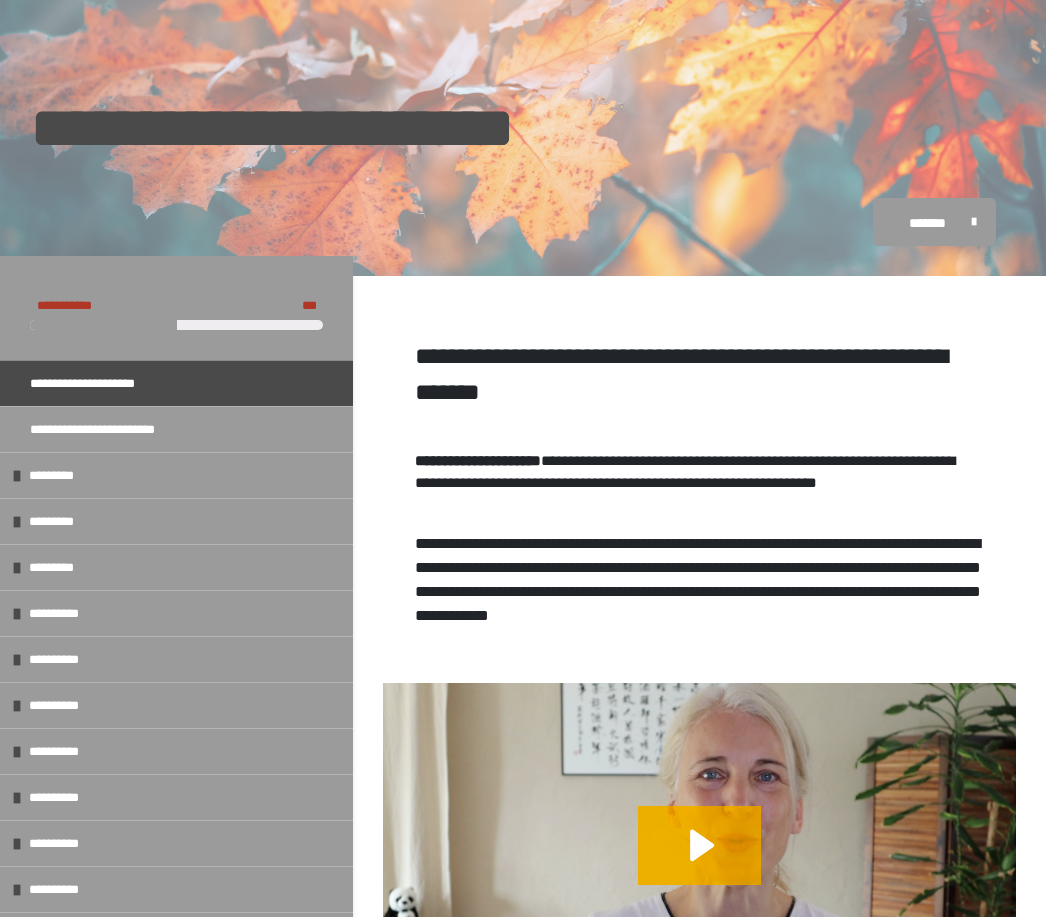 click 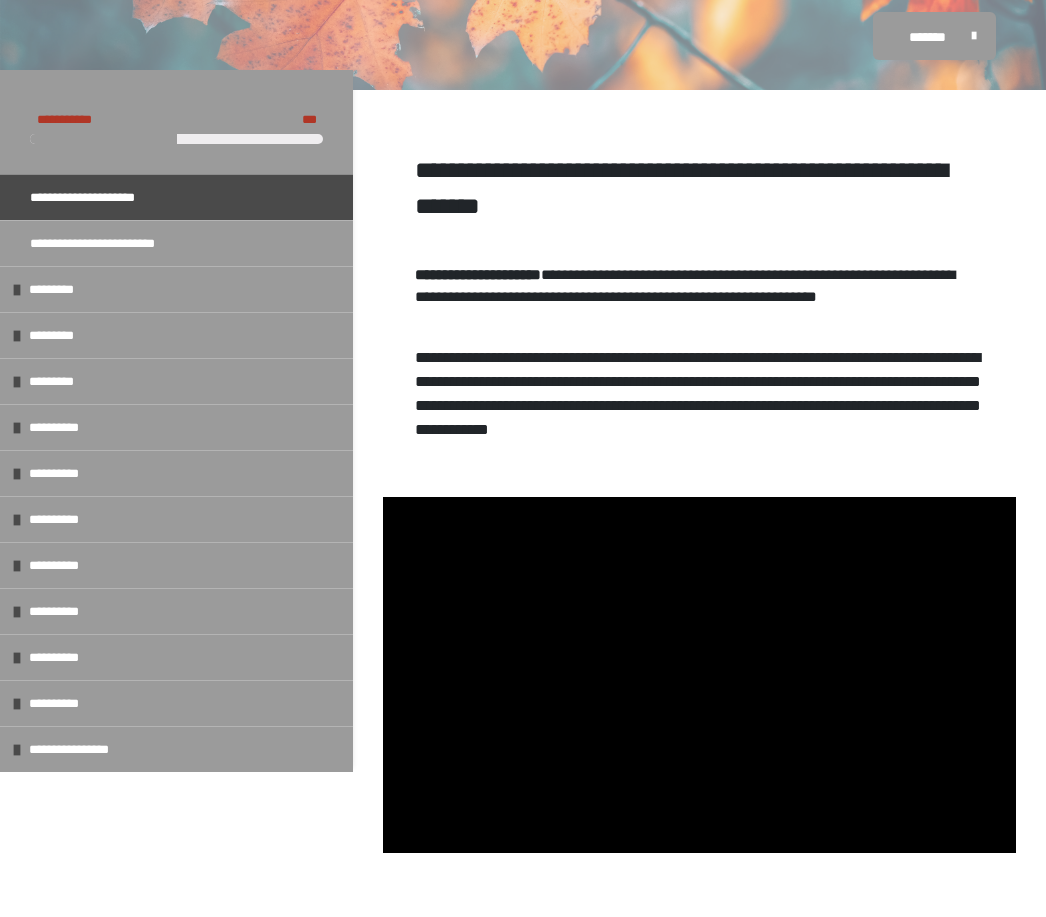 scroll, scrollTop: 262, scrollLeft: 0, axis: vertical 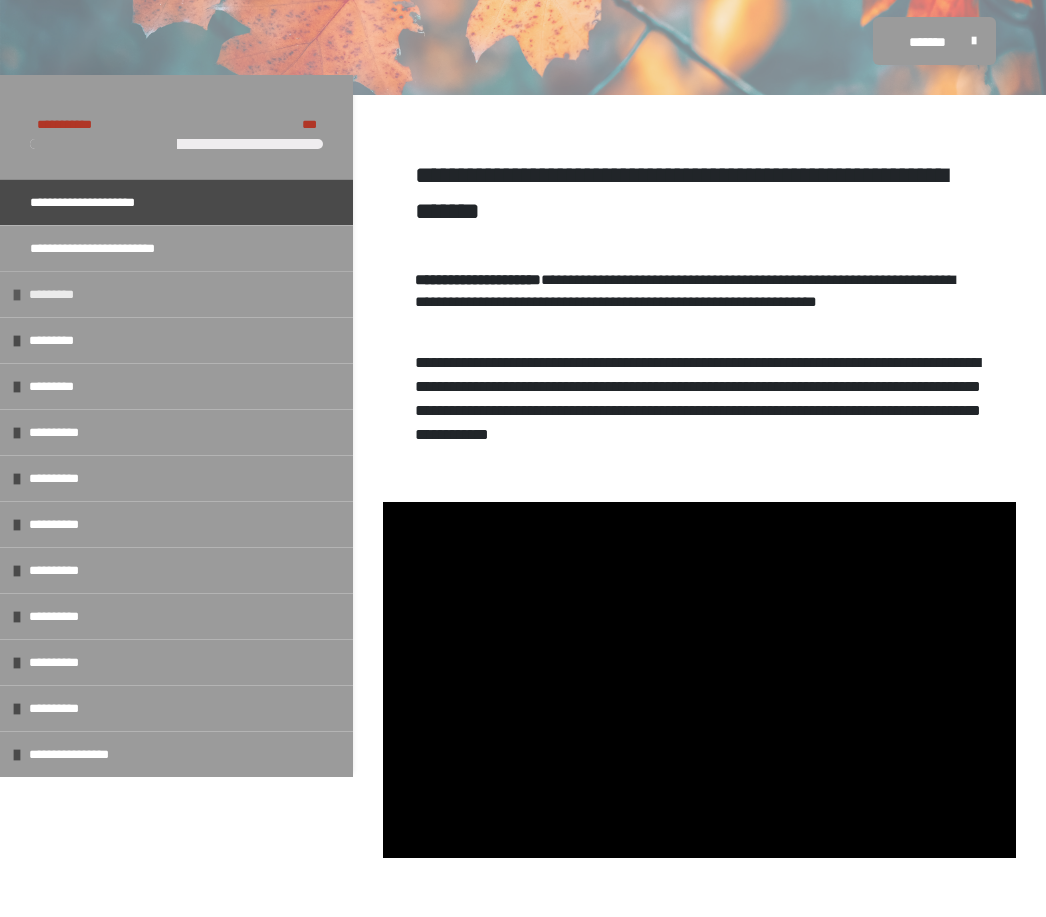 click on "*********" at bounding box center [176, 294] 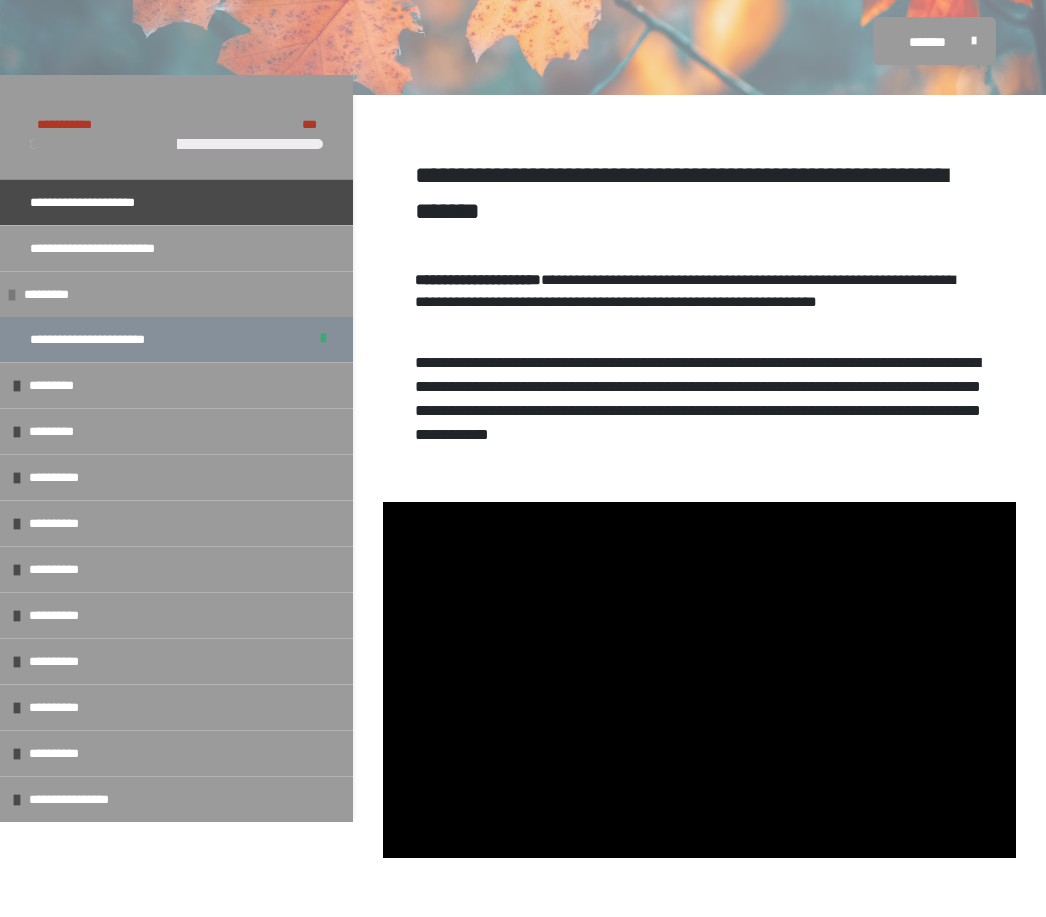 click on "**********" at bounding box center (106, 339) 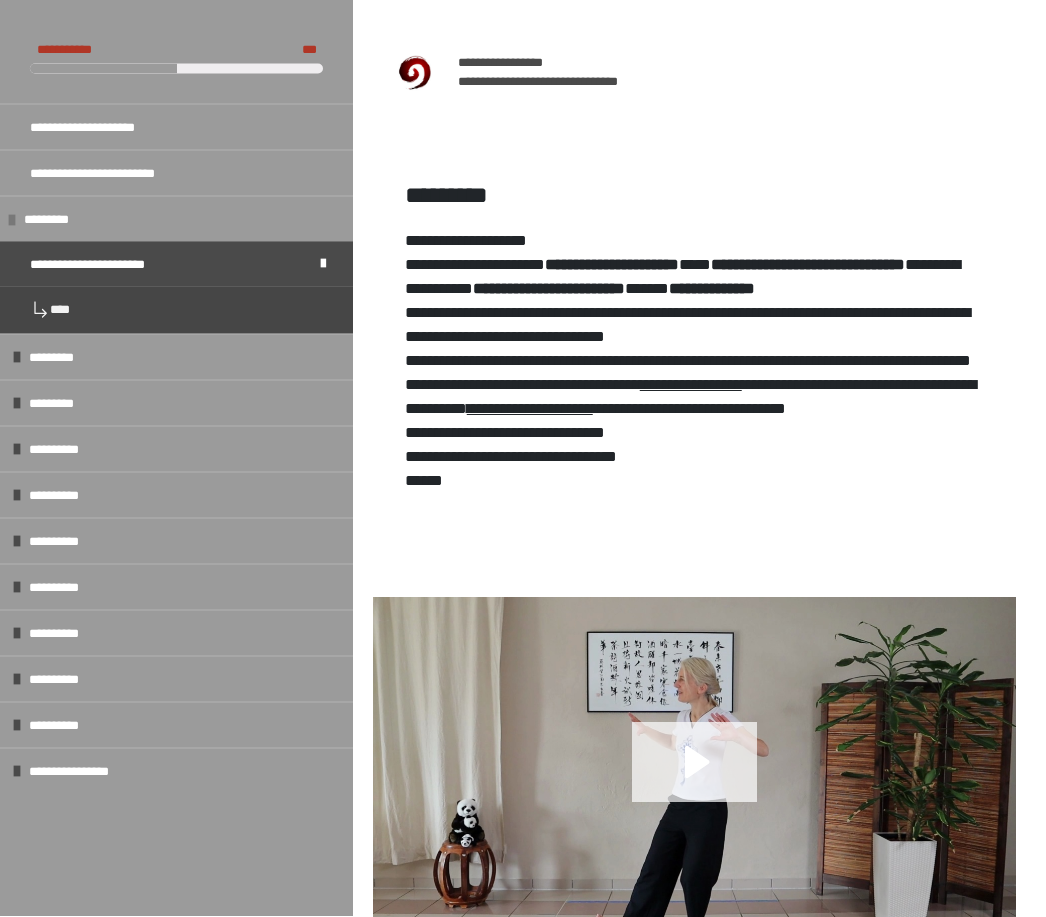 scroll, scrollTop: 470, scrollLeft: 0, axis: vertical 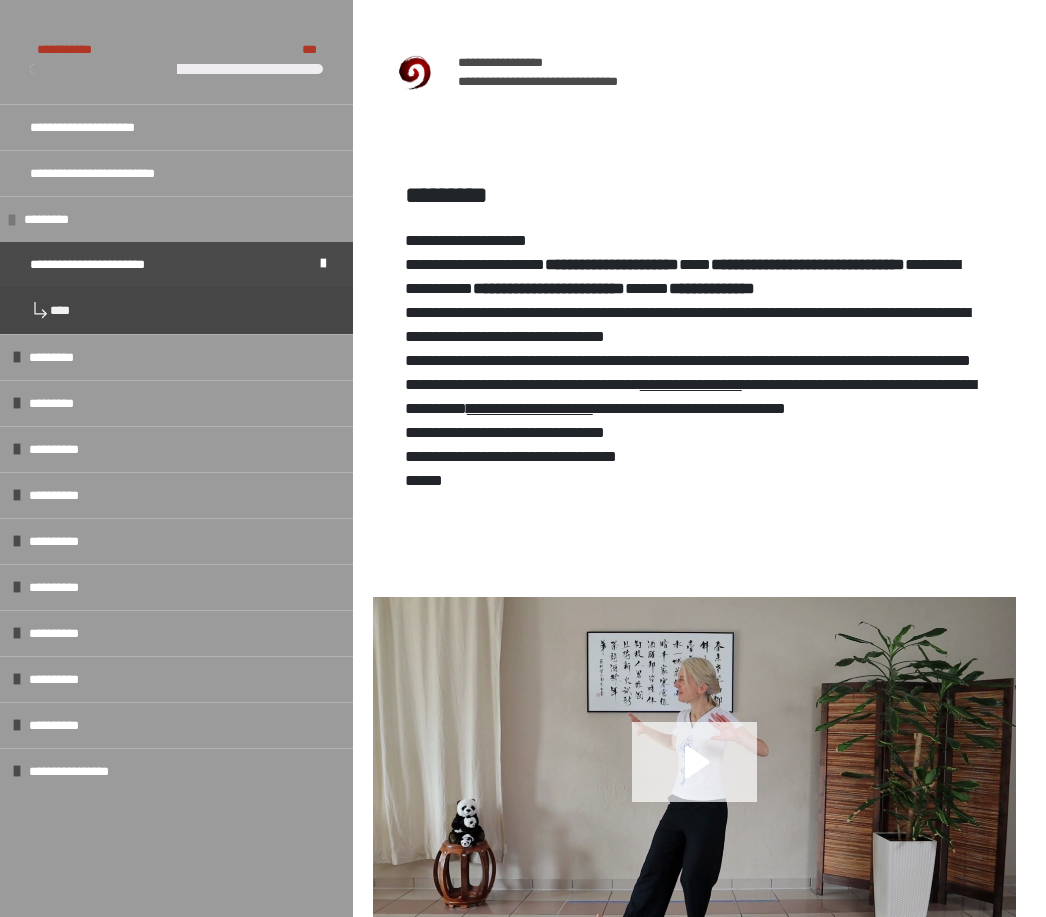 click 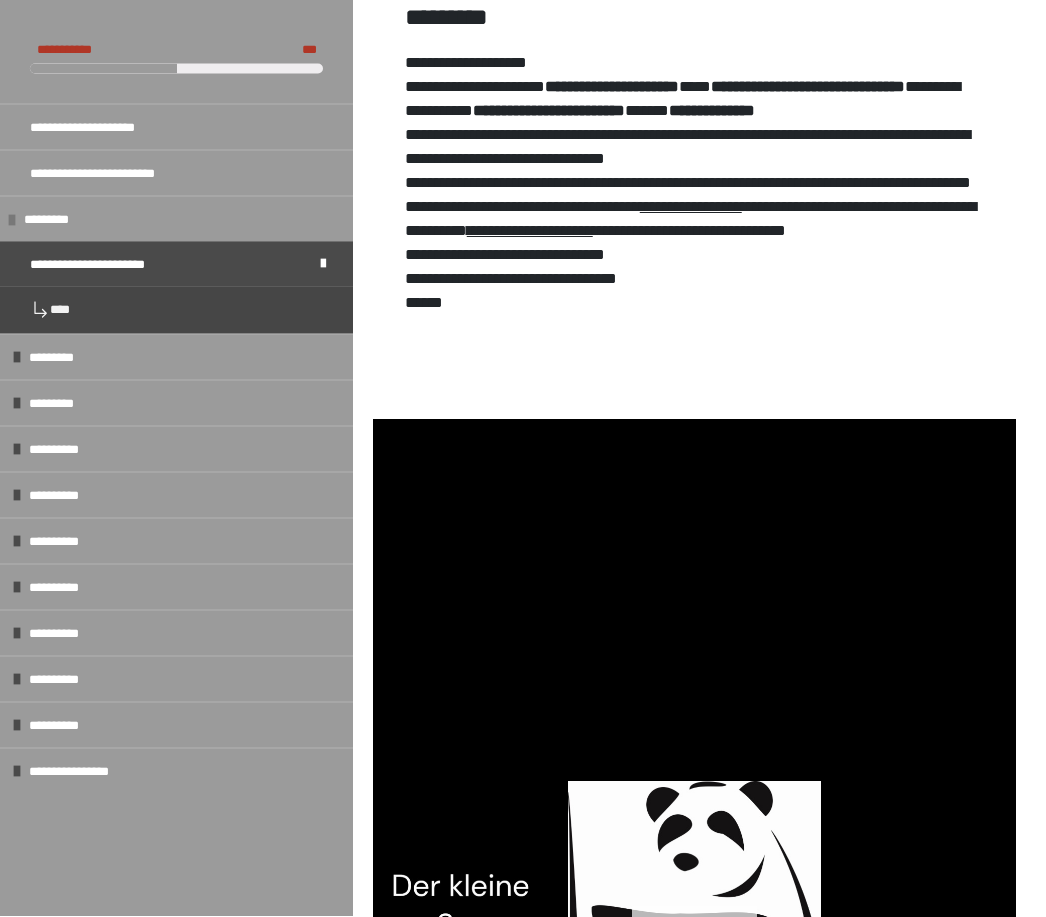 scroll, scrollTop: 648, scrollLeft: 0, axis: vertical 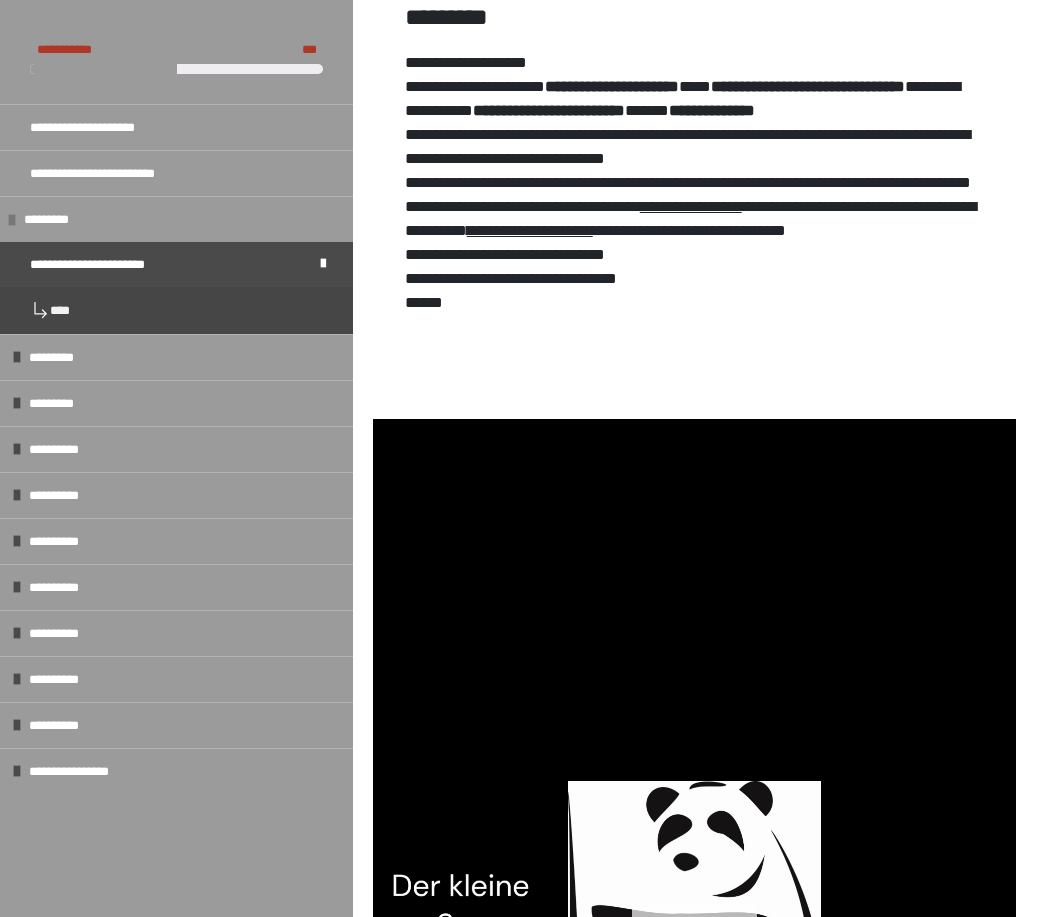 click 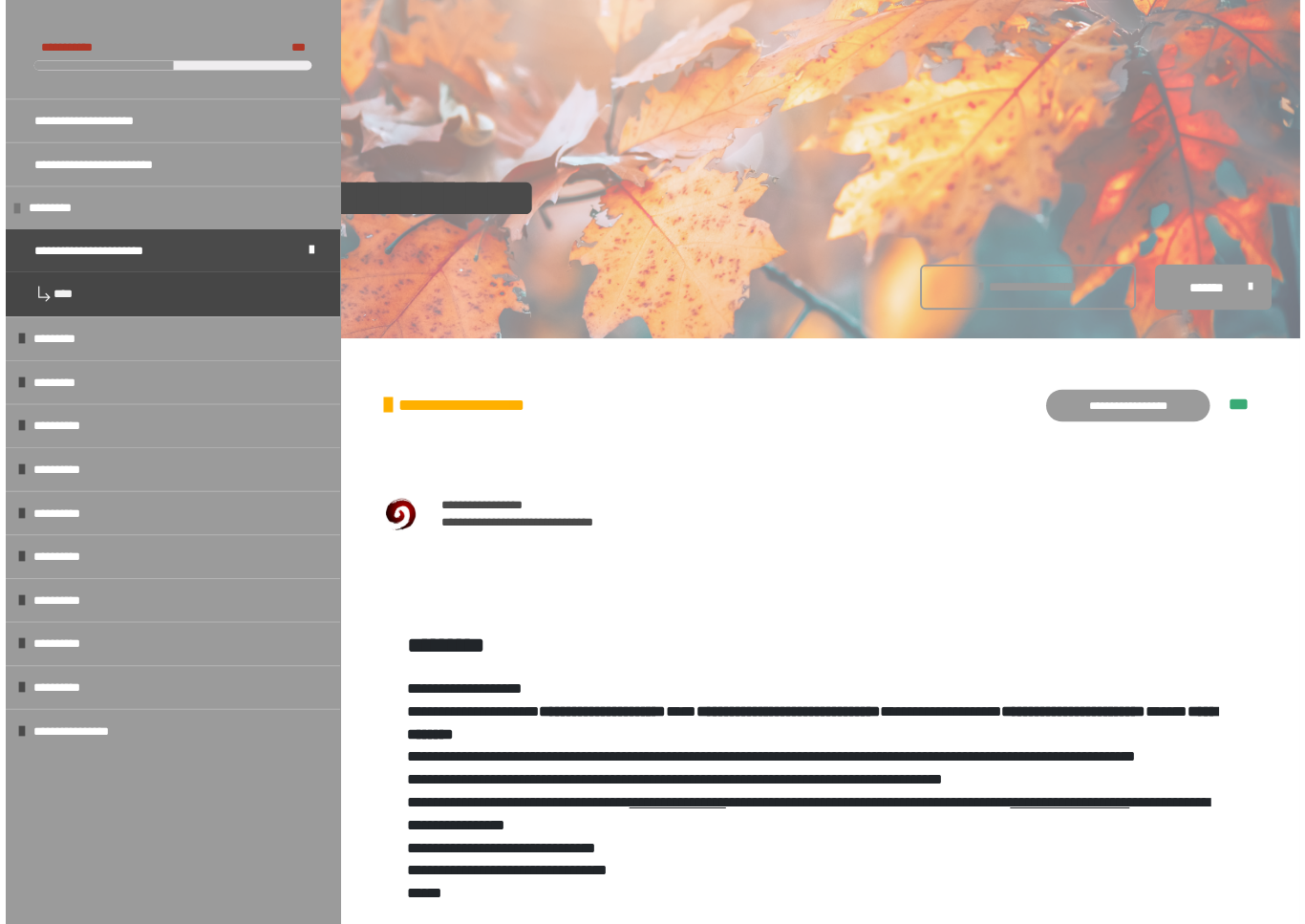 scroll, scrollTop: 23, scrollLeft: 0, axis: vertical 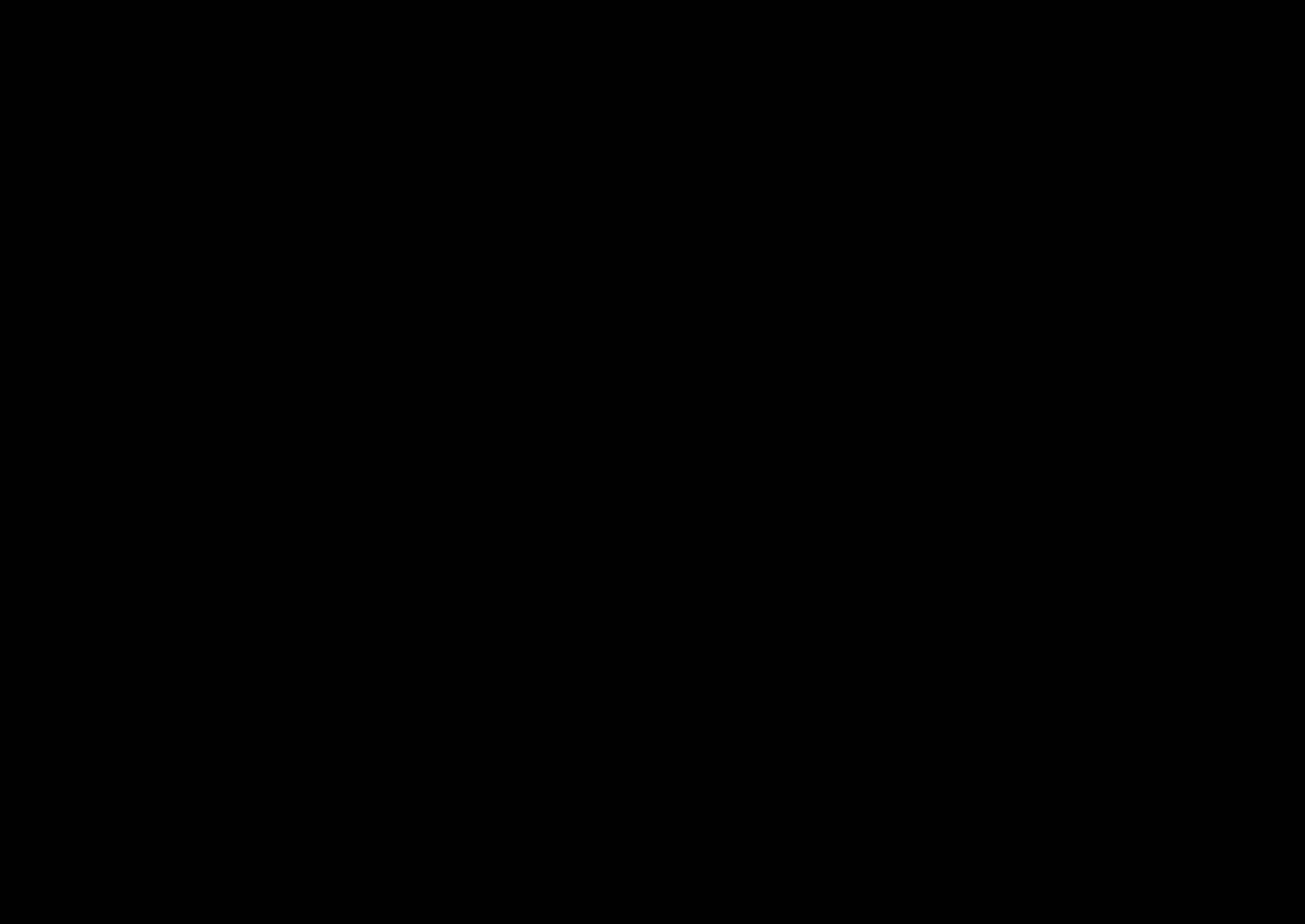 drag, startPoint x: 934, startPoint y: 720, endPoint x: 1150, endPoint y: 505, distance: 304.76384 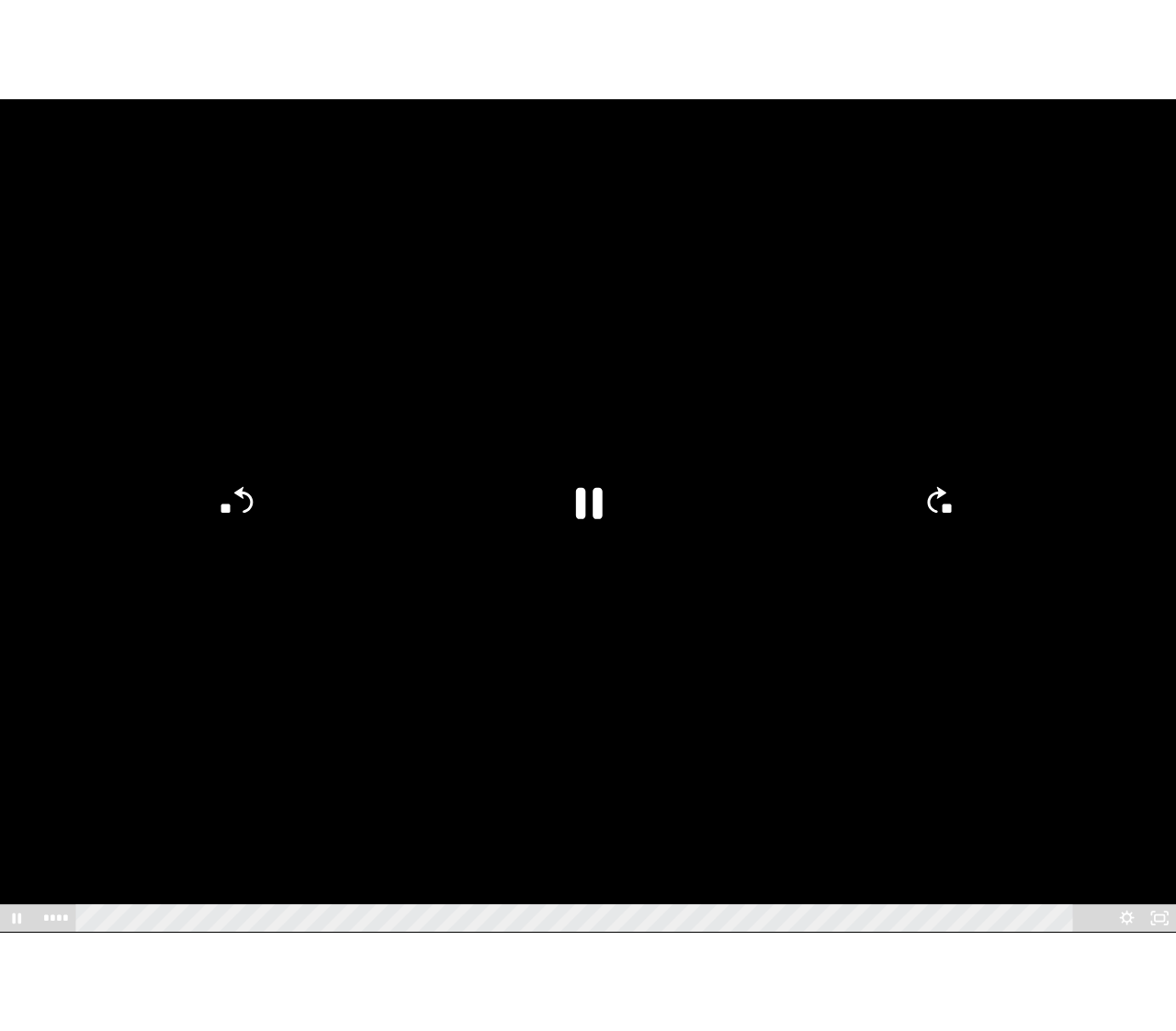 scroll, scrollTop: 595, scrollLeft: 0, axis: vertical 